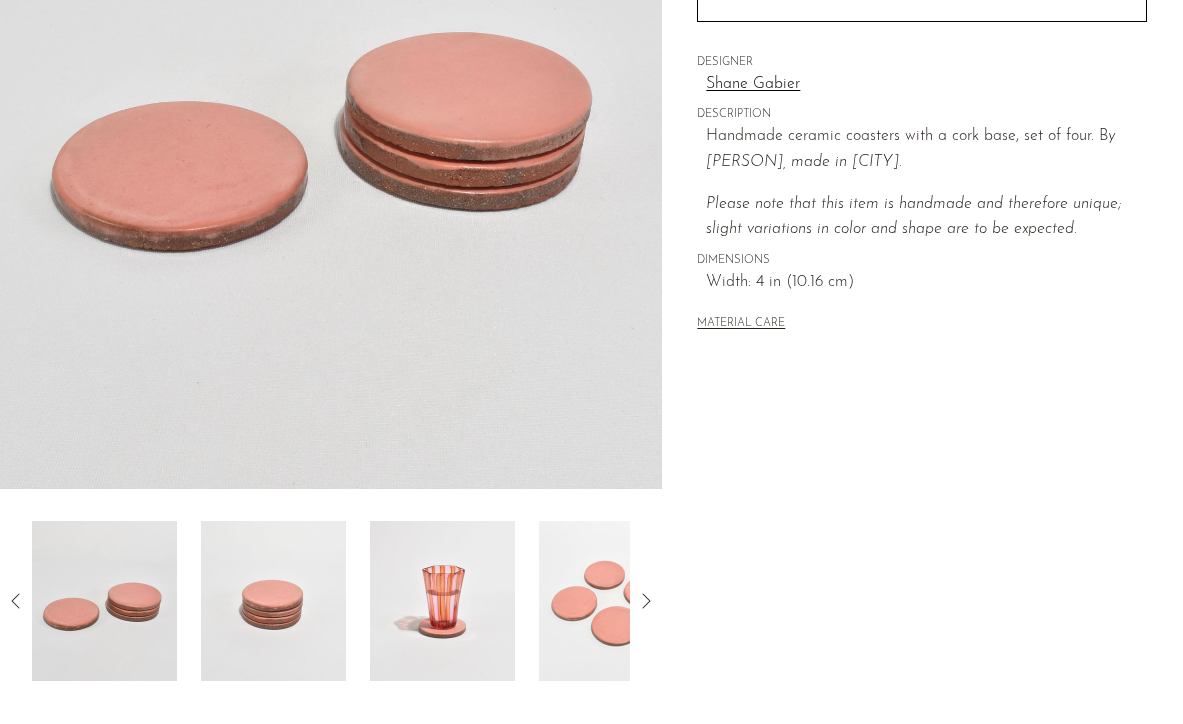 scroll, scrollTop: 0, scrollLeft: 0, axis: both 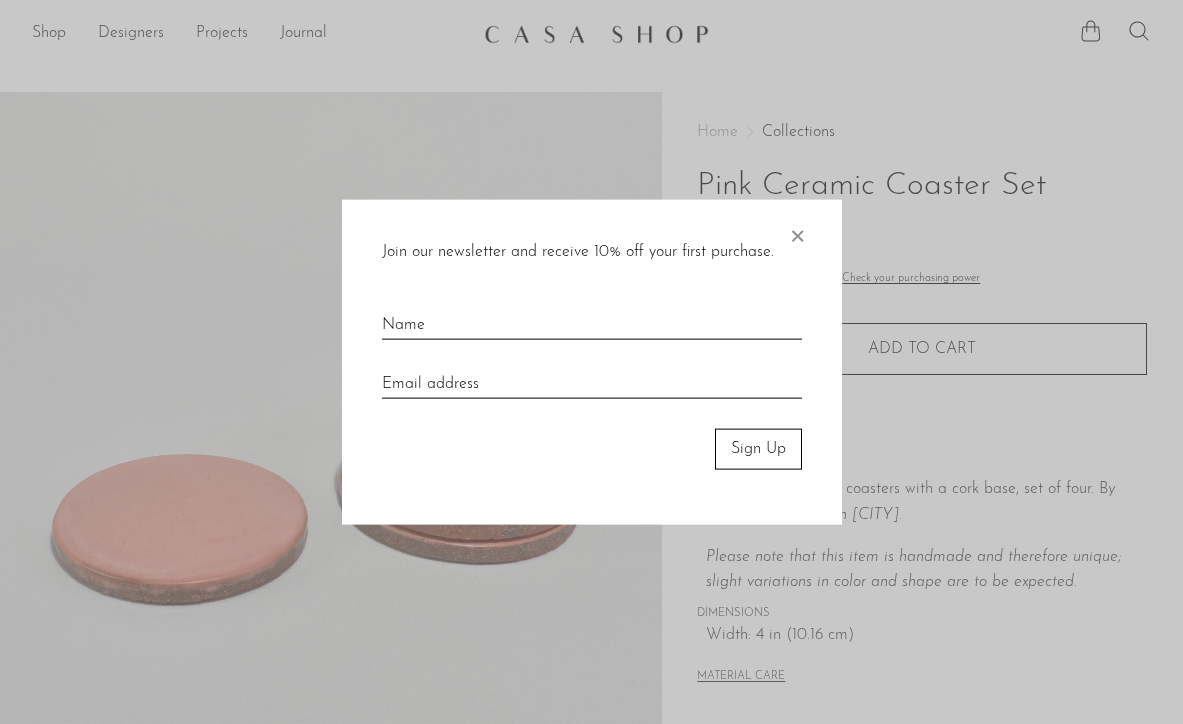 click on "×" at bounding box center [797, 232] 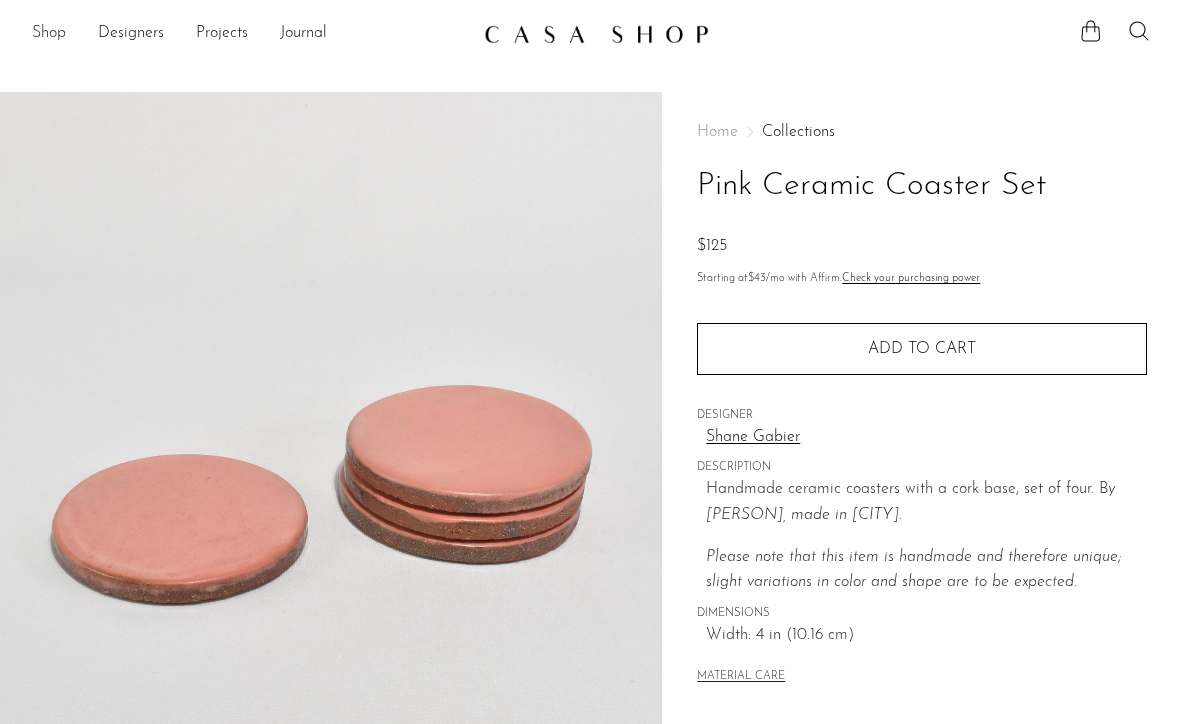 click on "Shop" at bounding box center (49, 34) 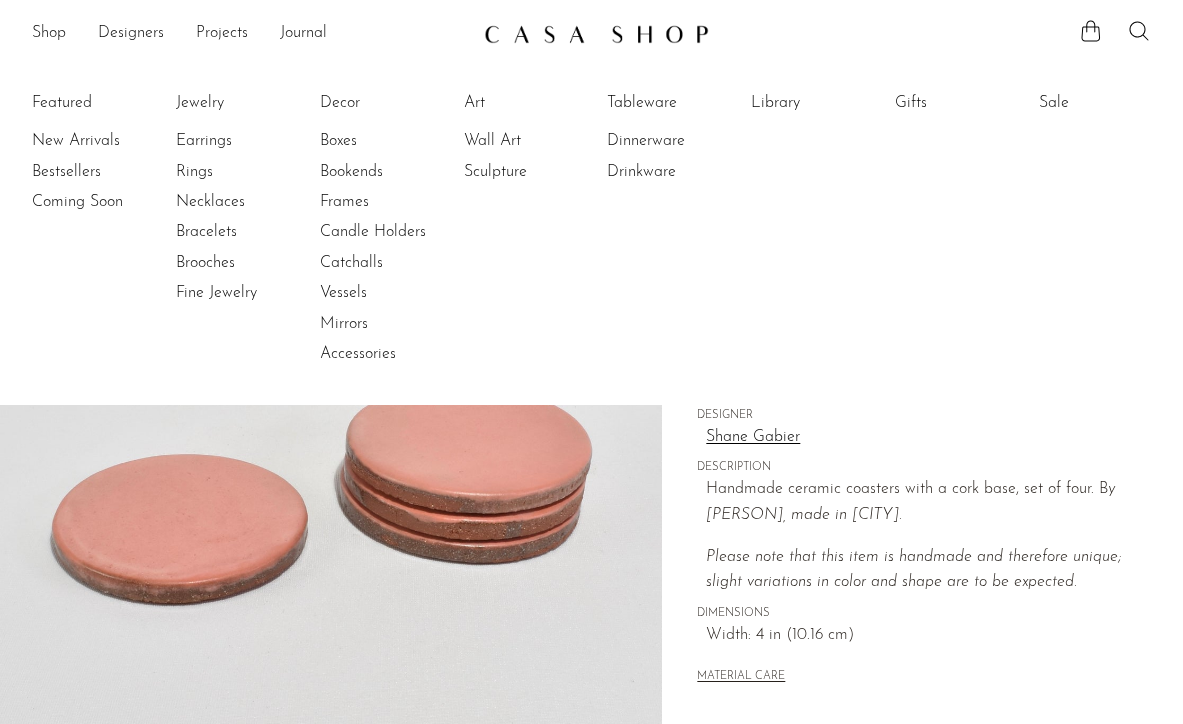 click at bounding box center [1115, 34] 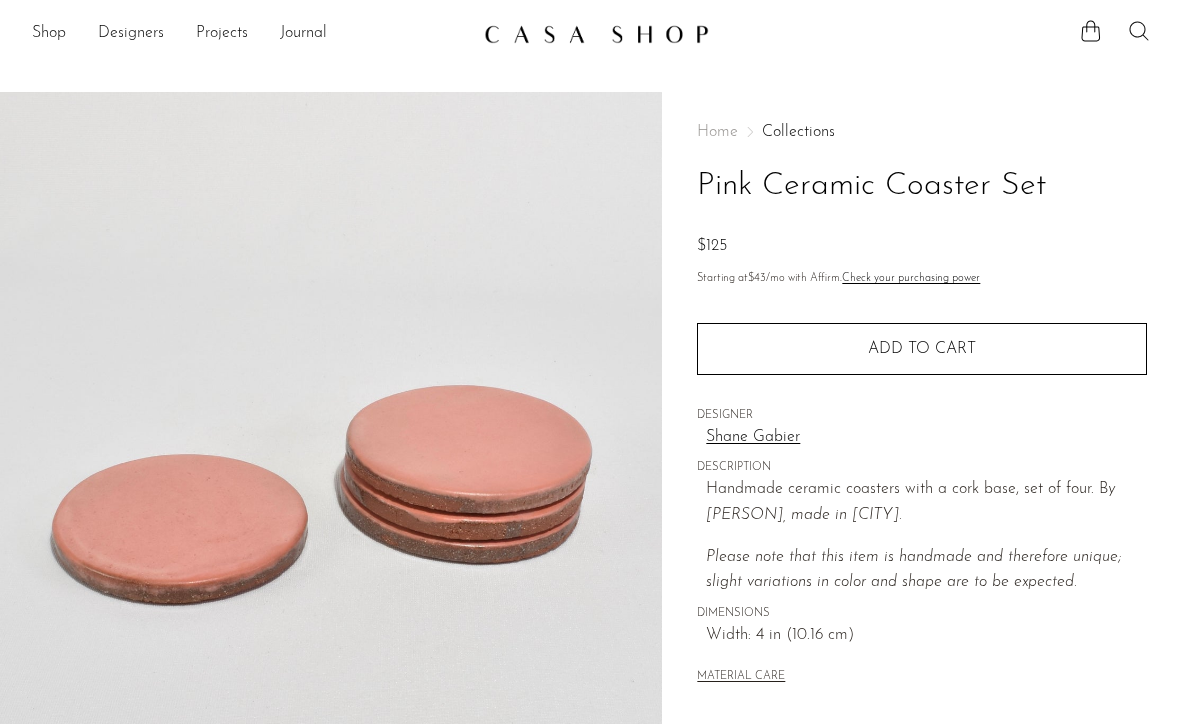 click 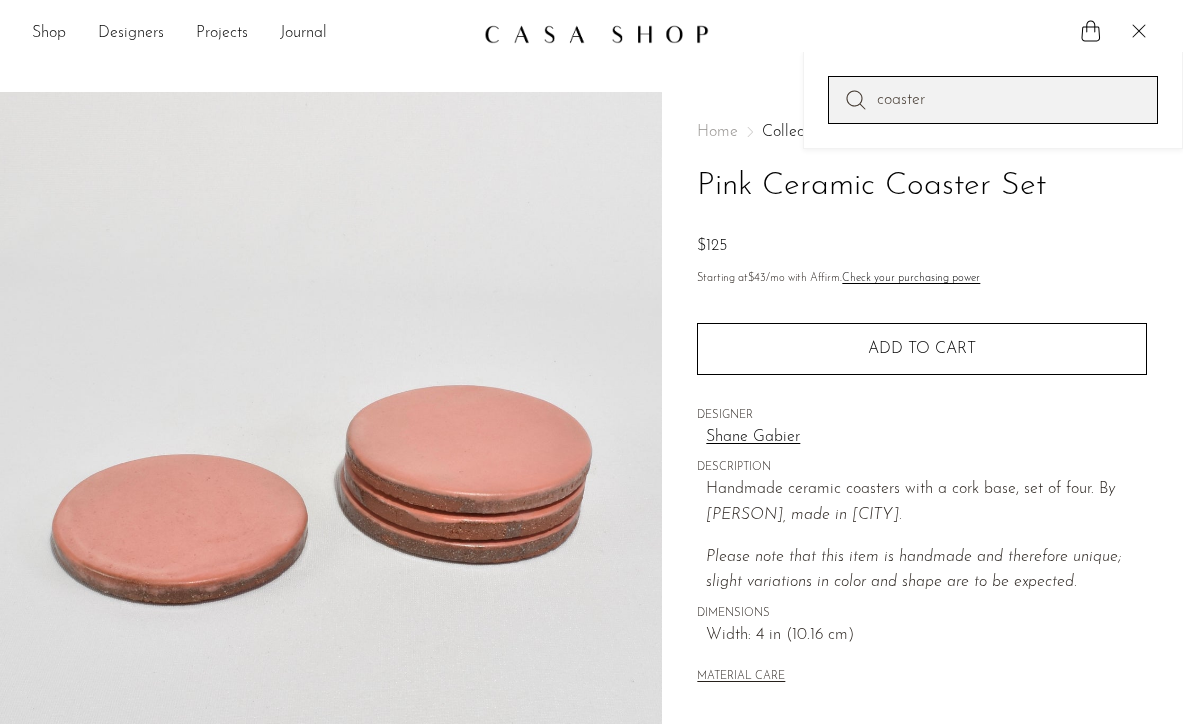 type on "coaster" 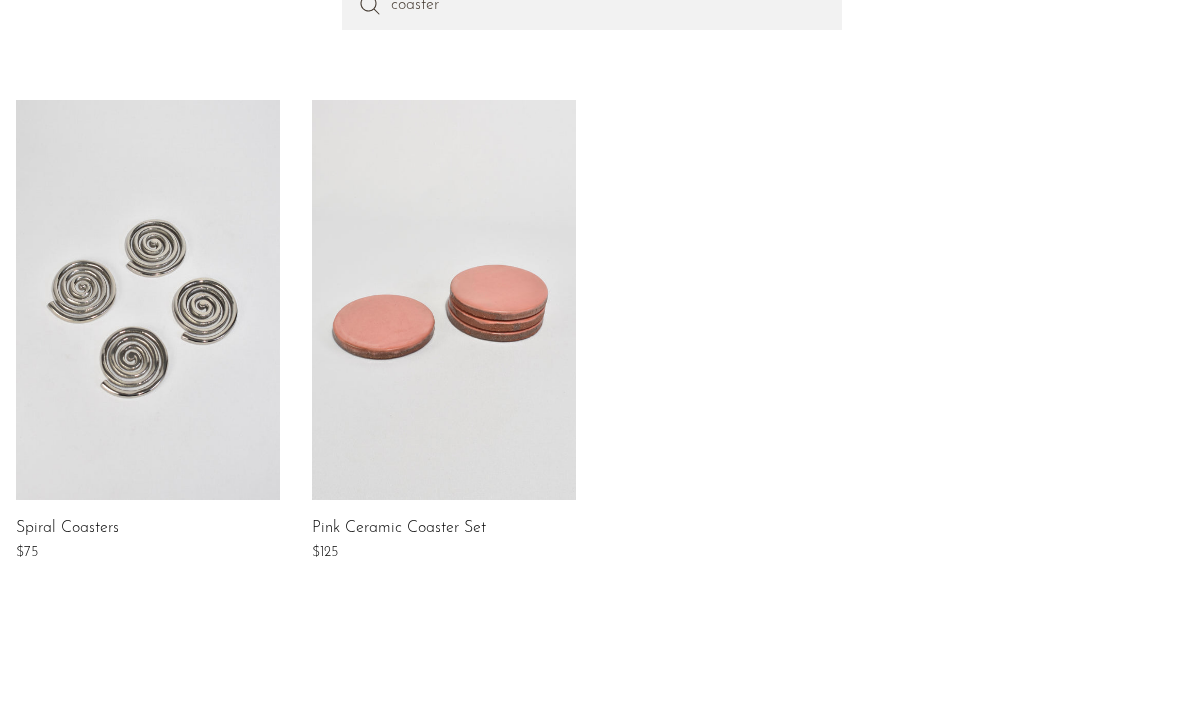 scroll, scrollTop: 0, scrollLeft: 0, axis: both 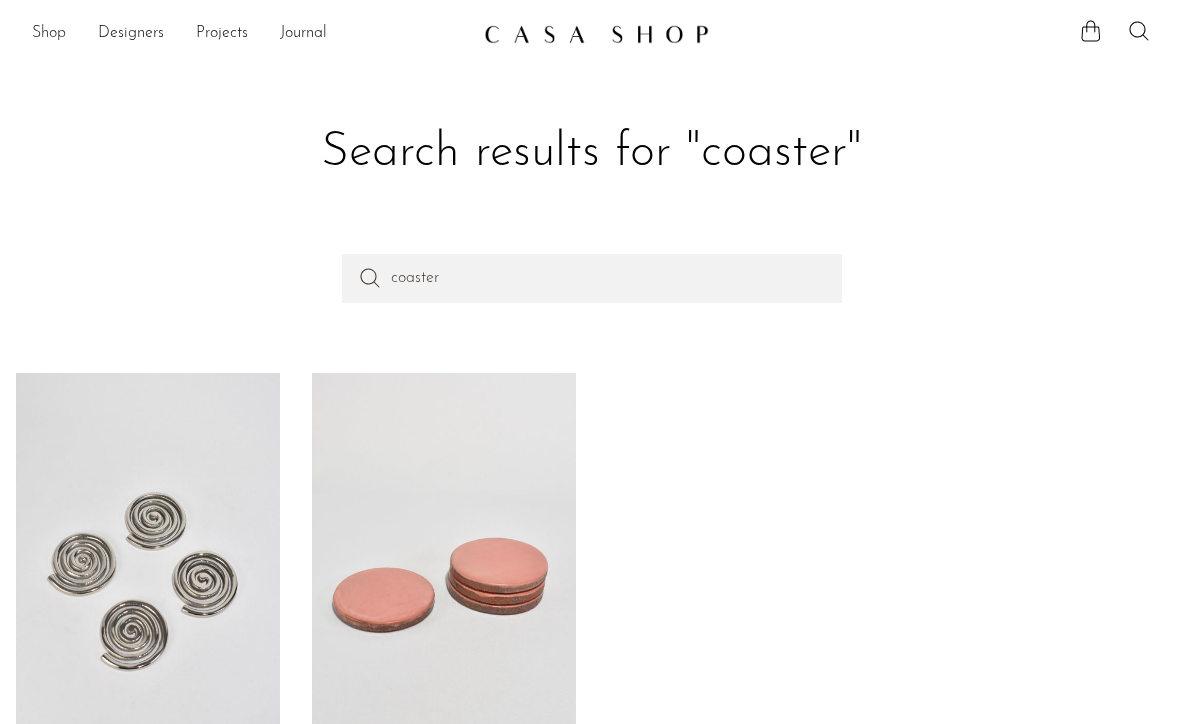 click on "Shop" at bounding box center (49, 34) 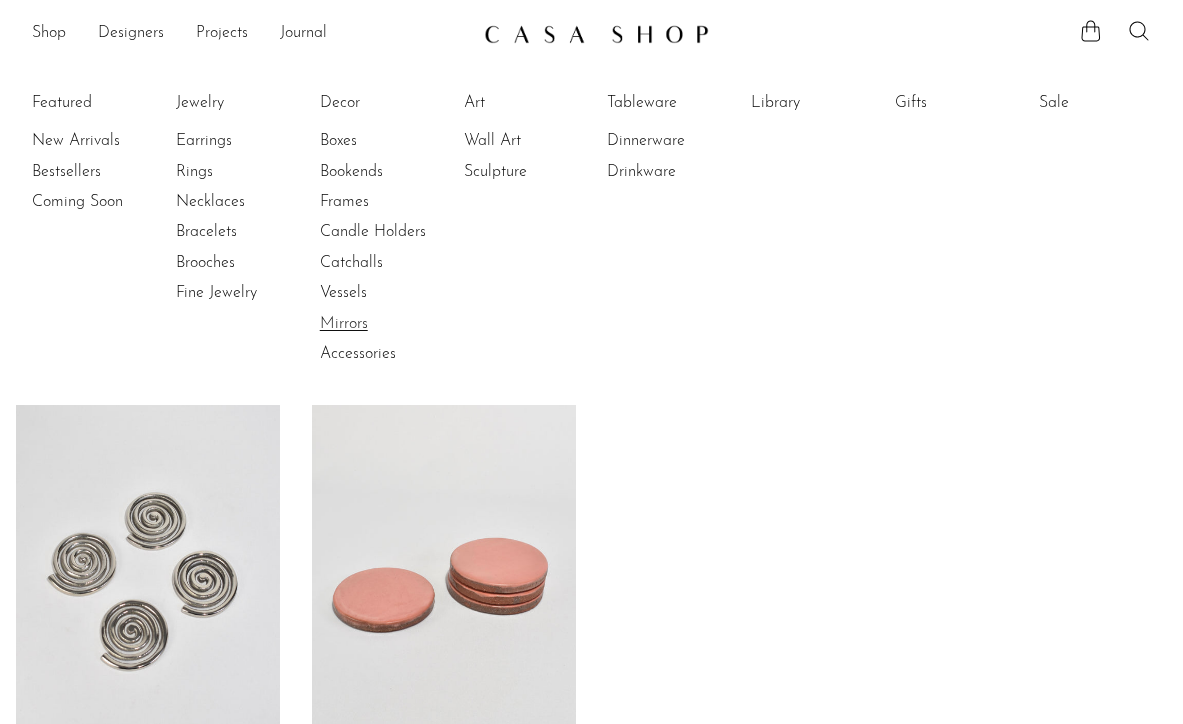 click on "Mirrors" at bounding box center (395, 324) 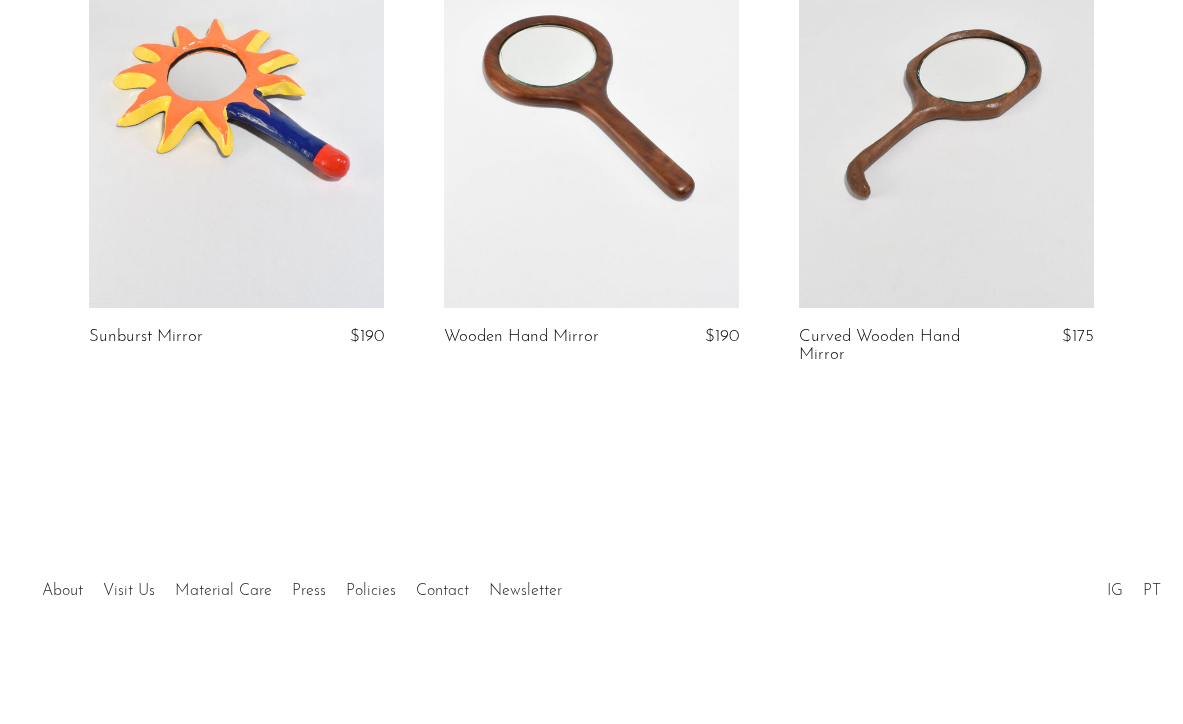 scroll, scrollTop: 0, scrollLeft: 0, axis: both 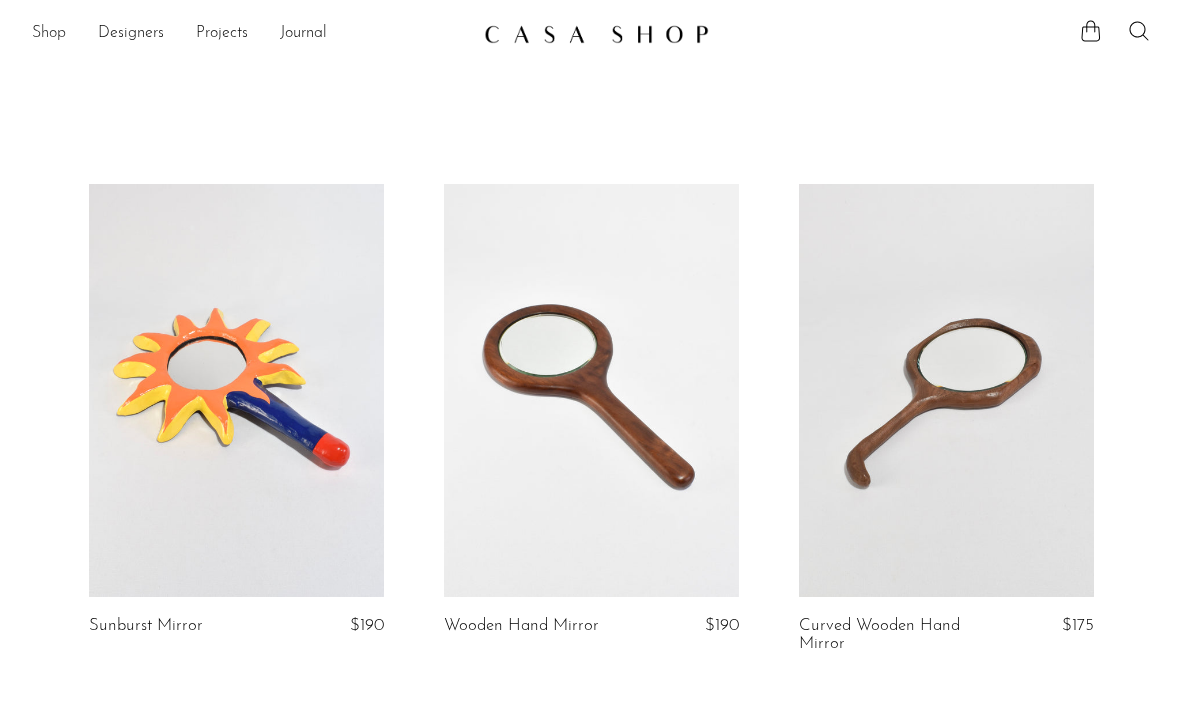 click on "Shop" at bounding box center [49, 34] 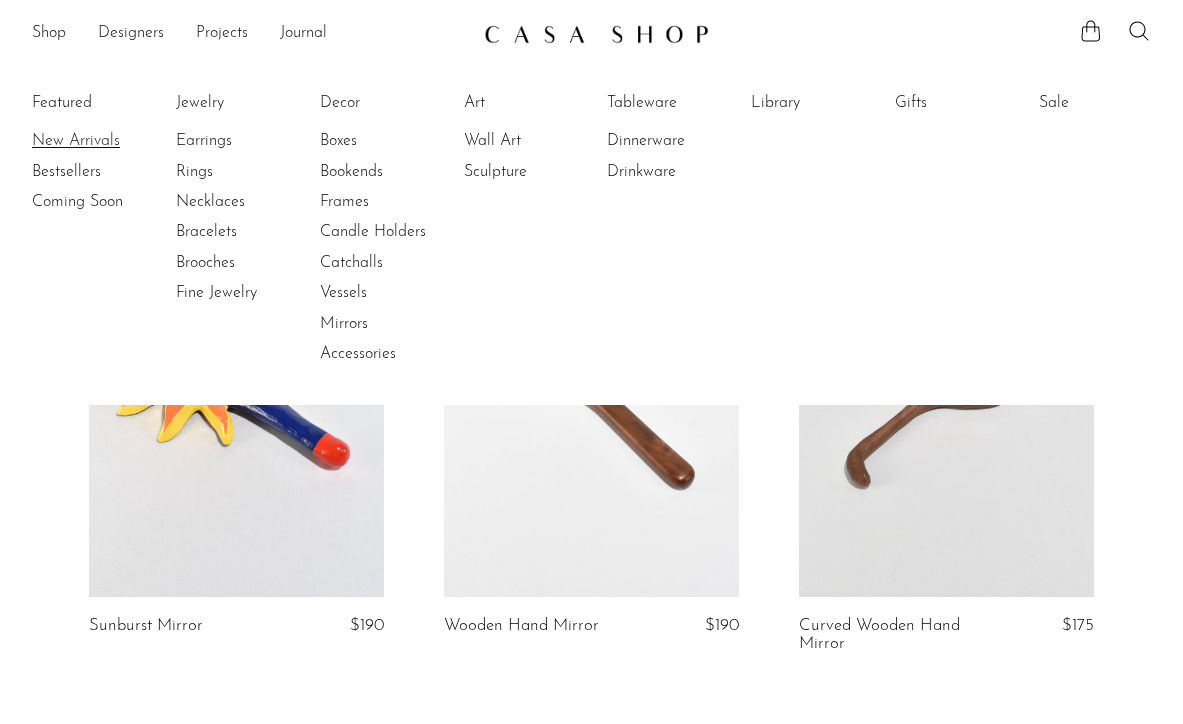 click on "New Arrivals" at bounding box center (107, 141) 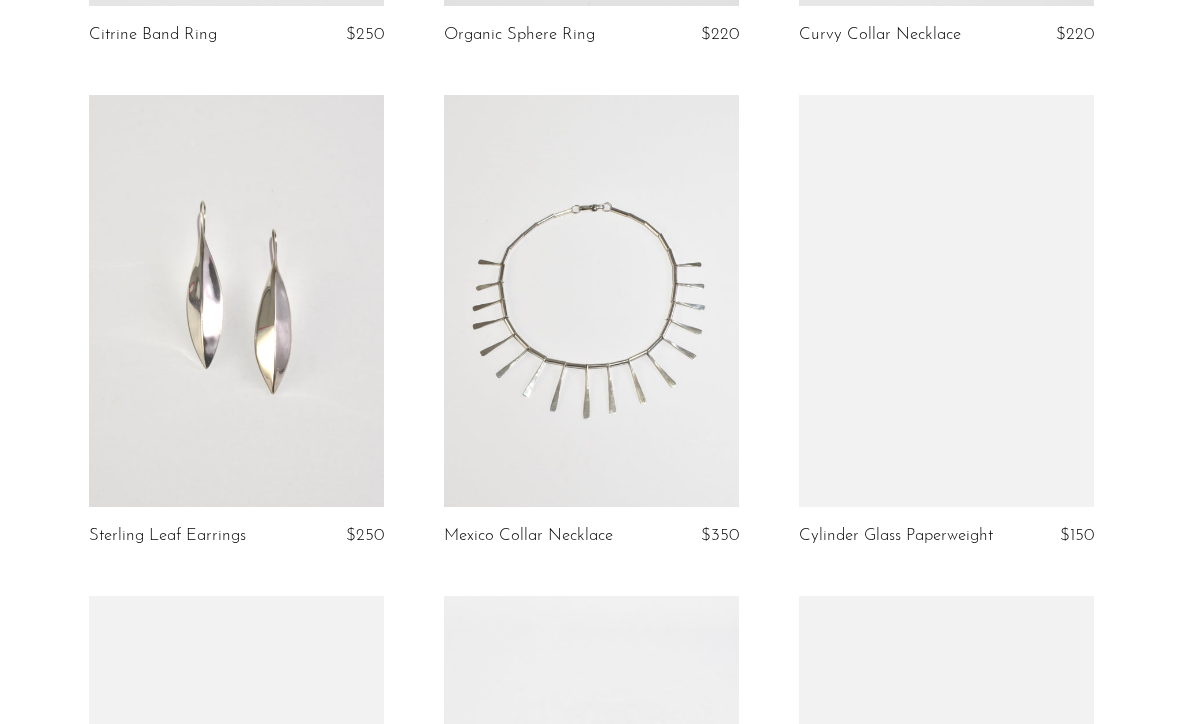 scroll, scrollTop: 3671, scrollLeft: 0, axis: vertical 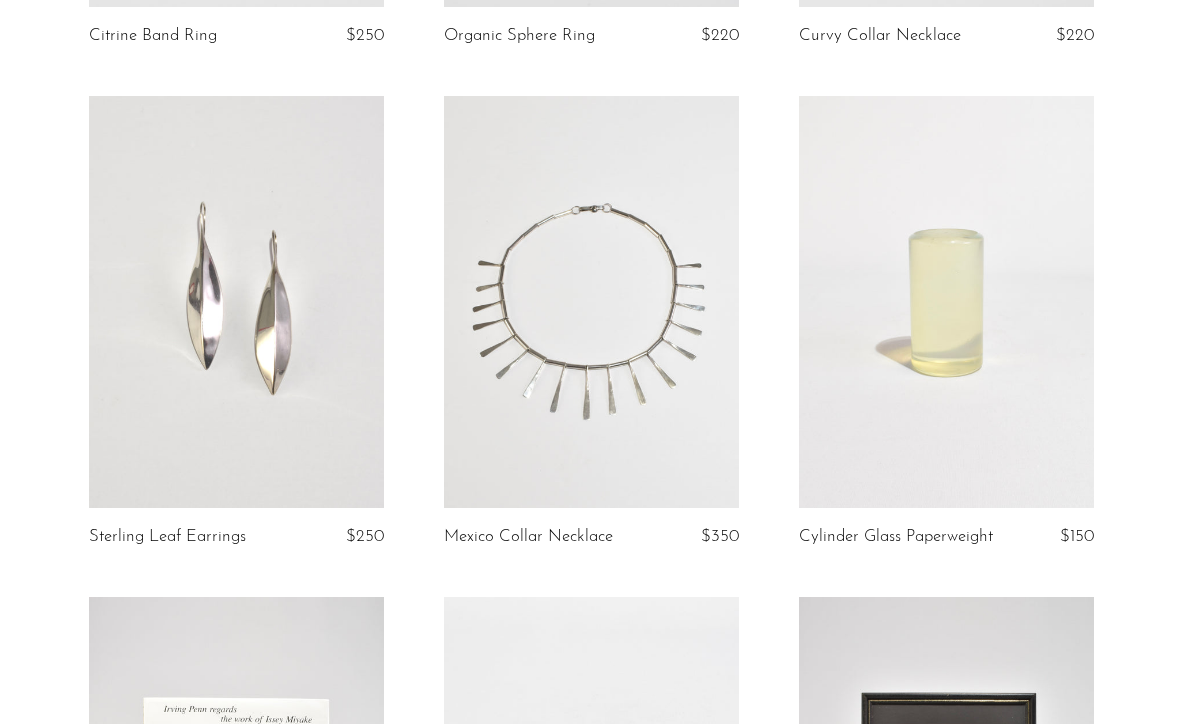 click at bounding box center [591, 302] 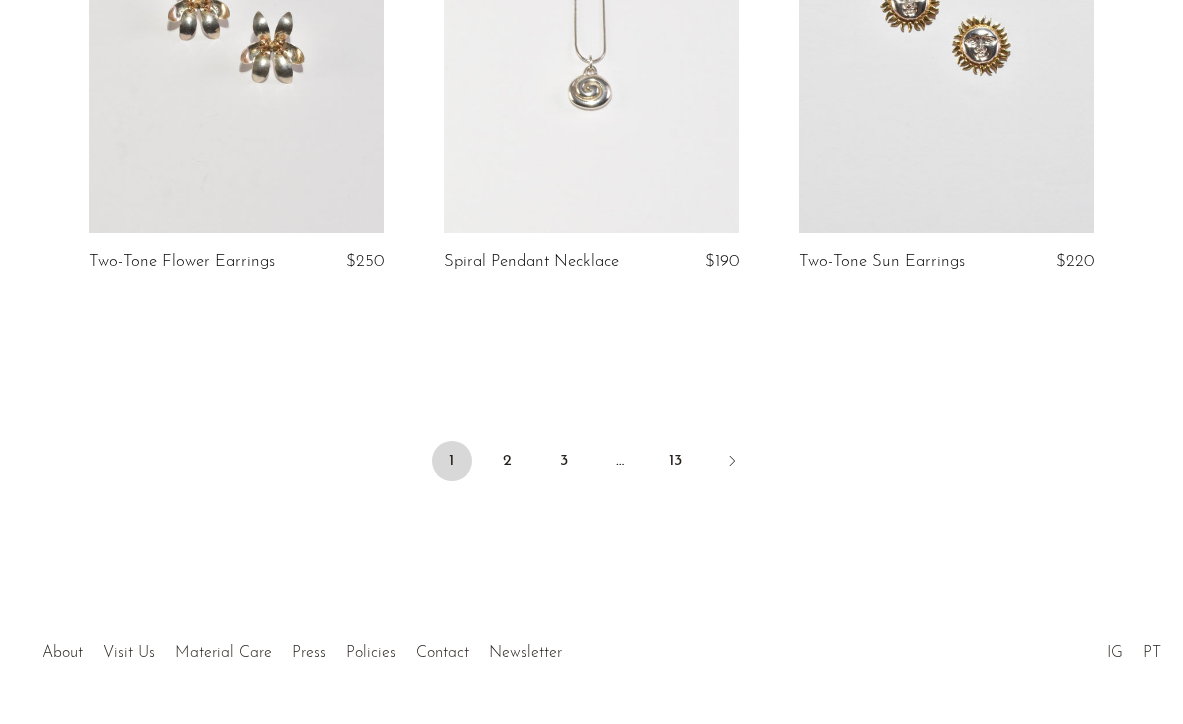 scroll, scrollTop: 6071, scrollLeft: 0, axis: vertical 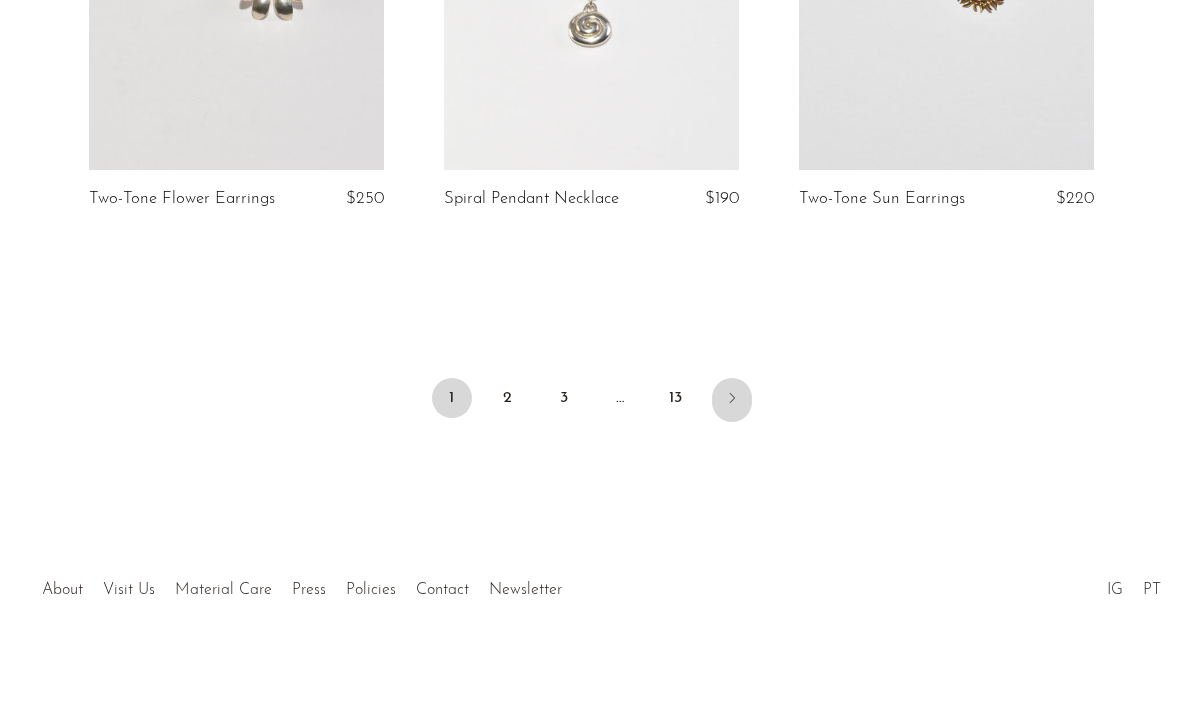 click 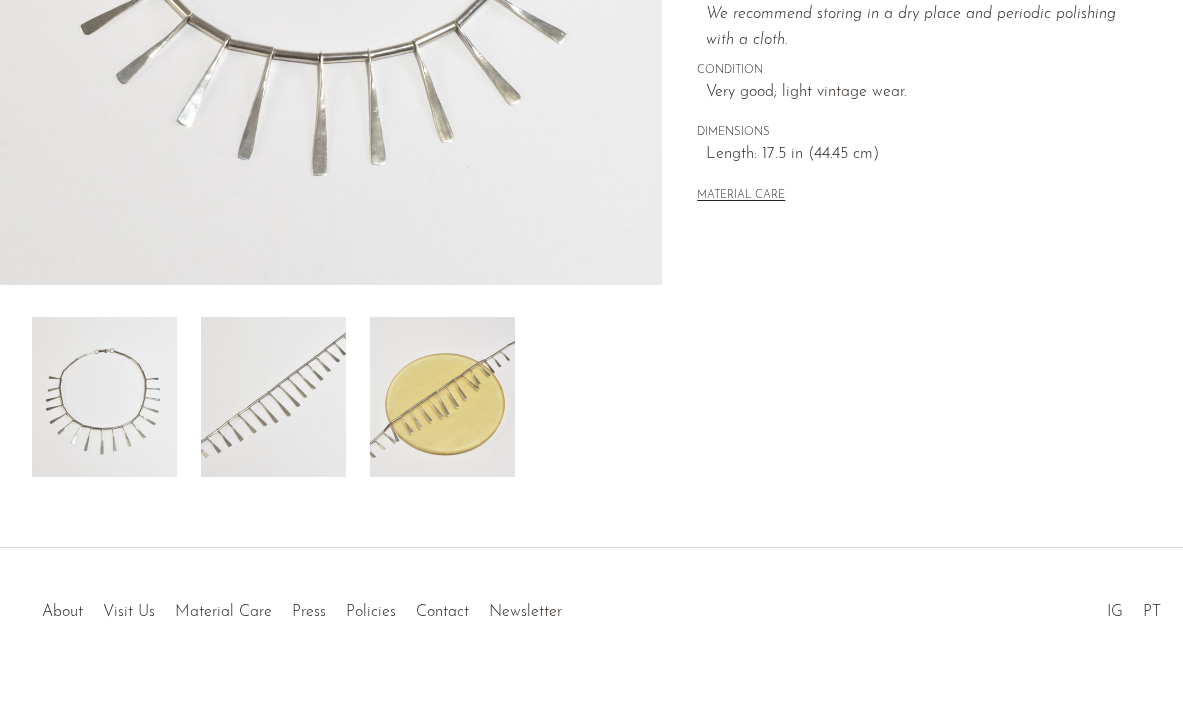 scroll, scrollTop: 562, scrollLeft: 0, axis: vertical 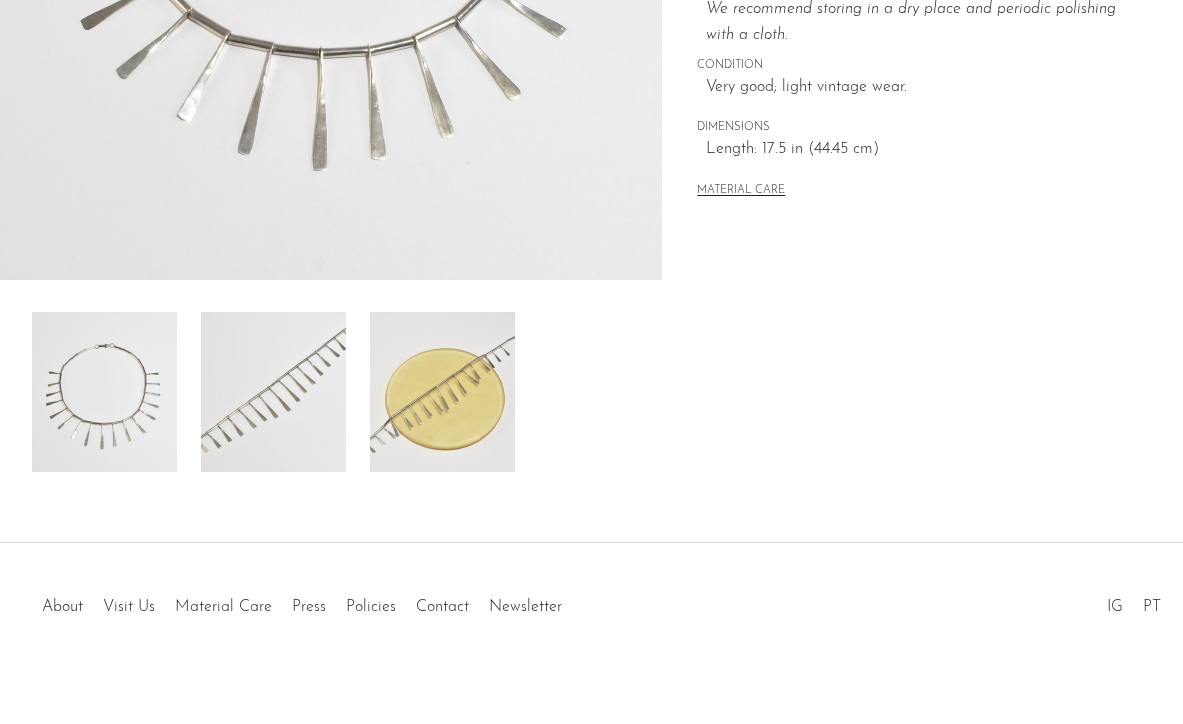click at bounding box center [442, 392] 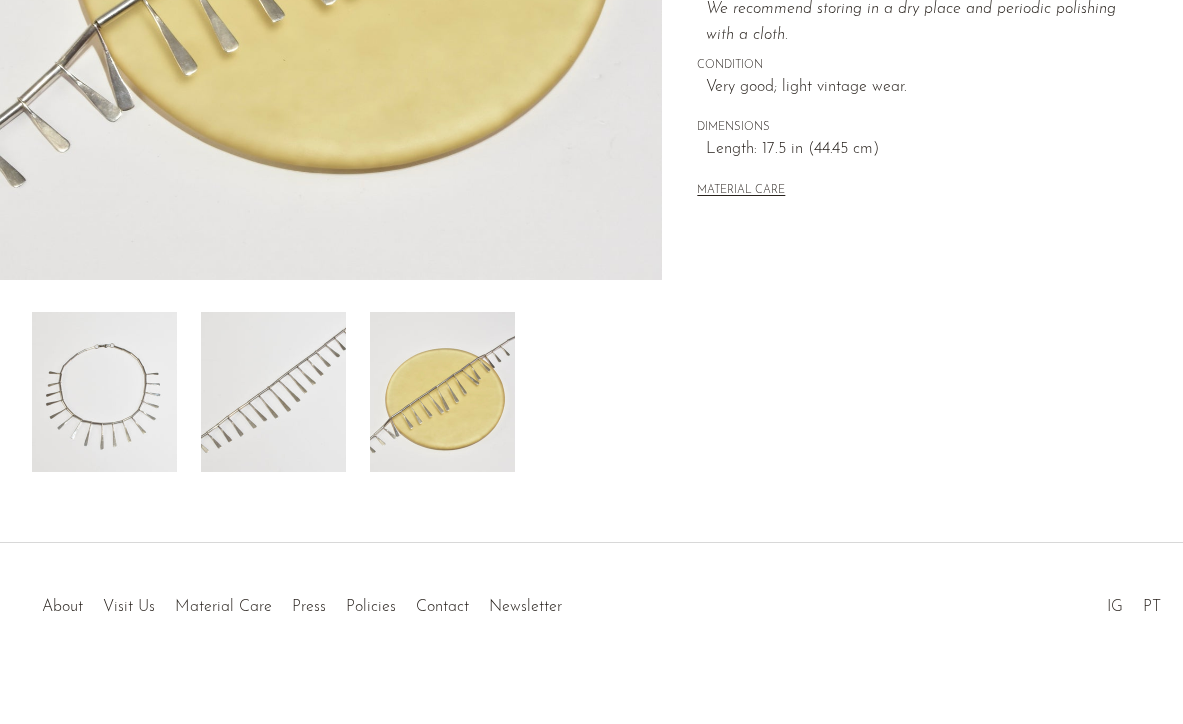 click at bounding box center [273, 392] 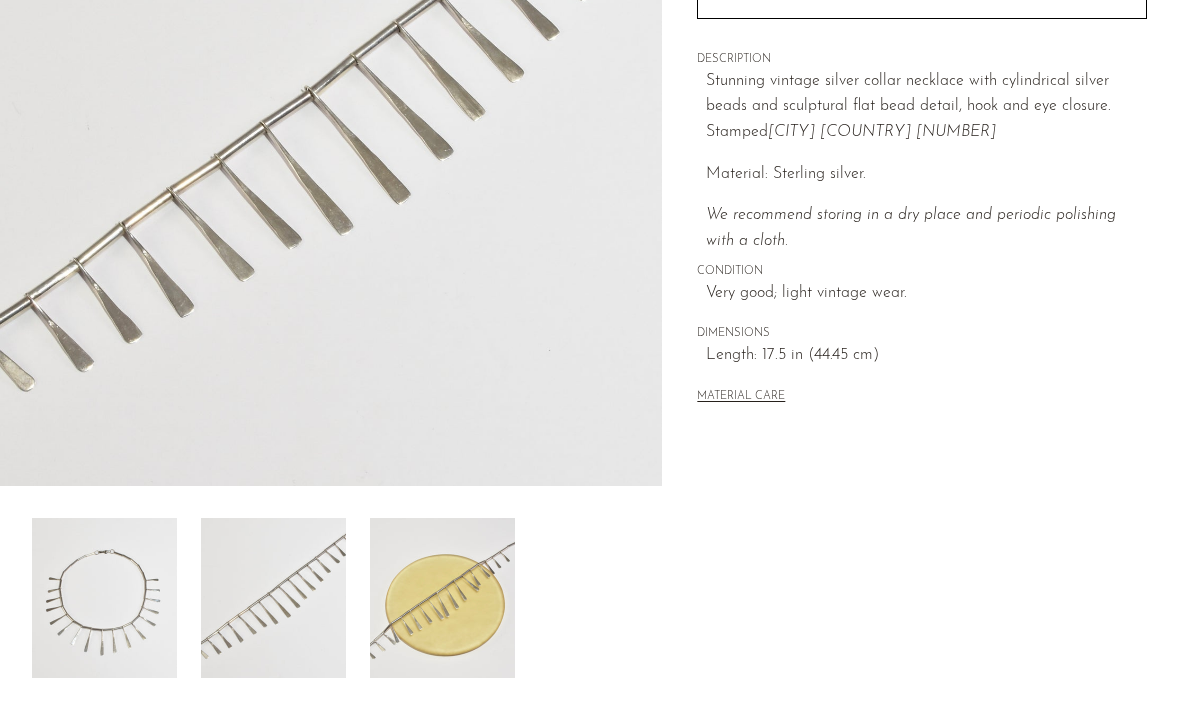 scroll, scrollTop: 341, scrollLeft: 0, axis: vertical 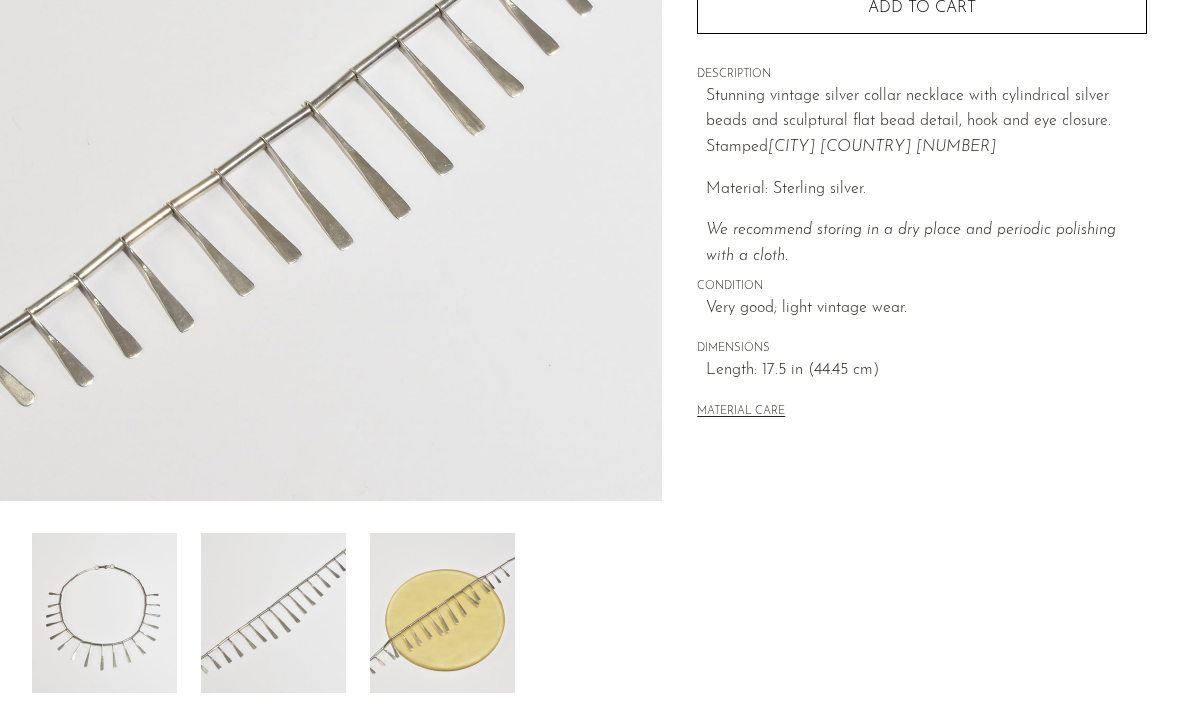click at bounding box center [104, 613] 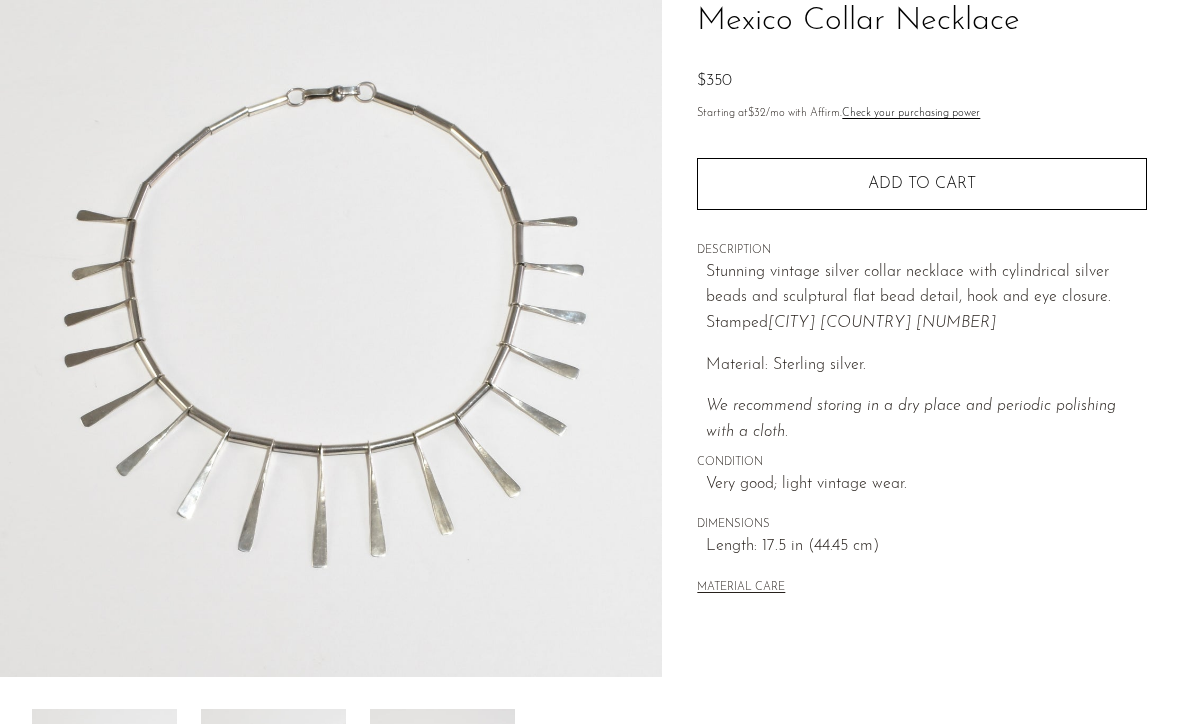scroll, scrollTop: 115, scrollLeft: 0, axis: vertical 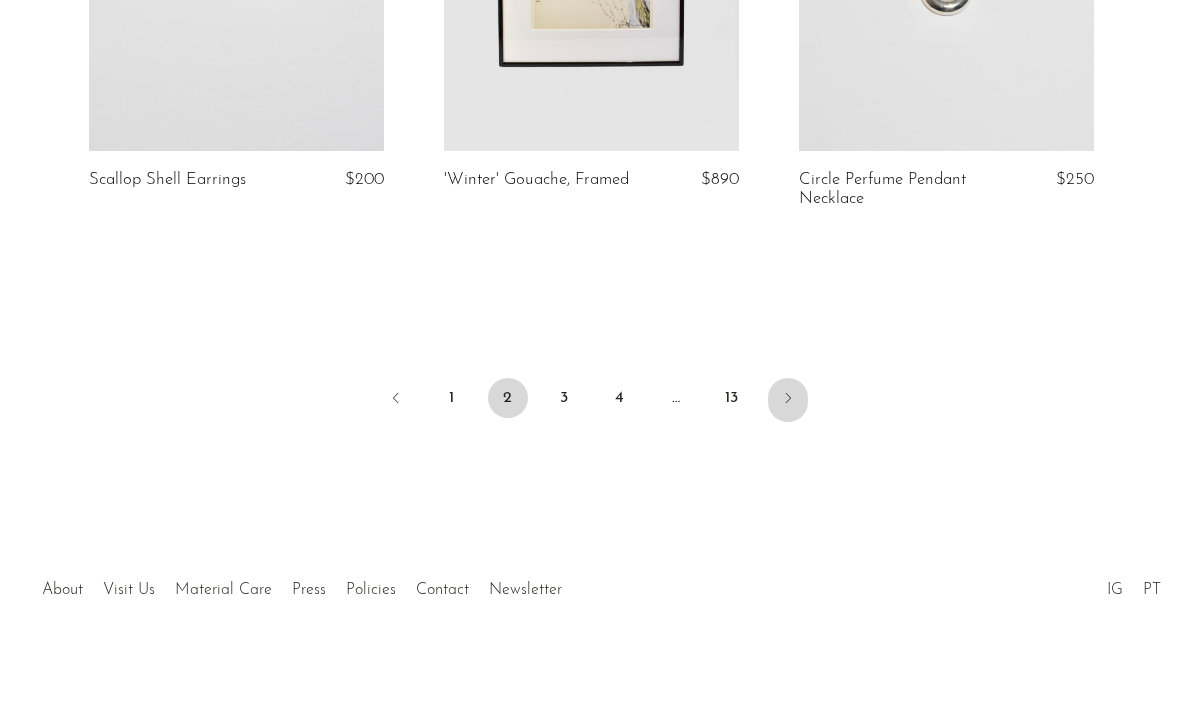 click at bounding box center (788, 400) 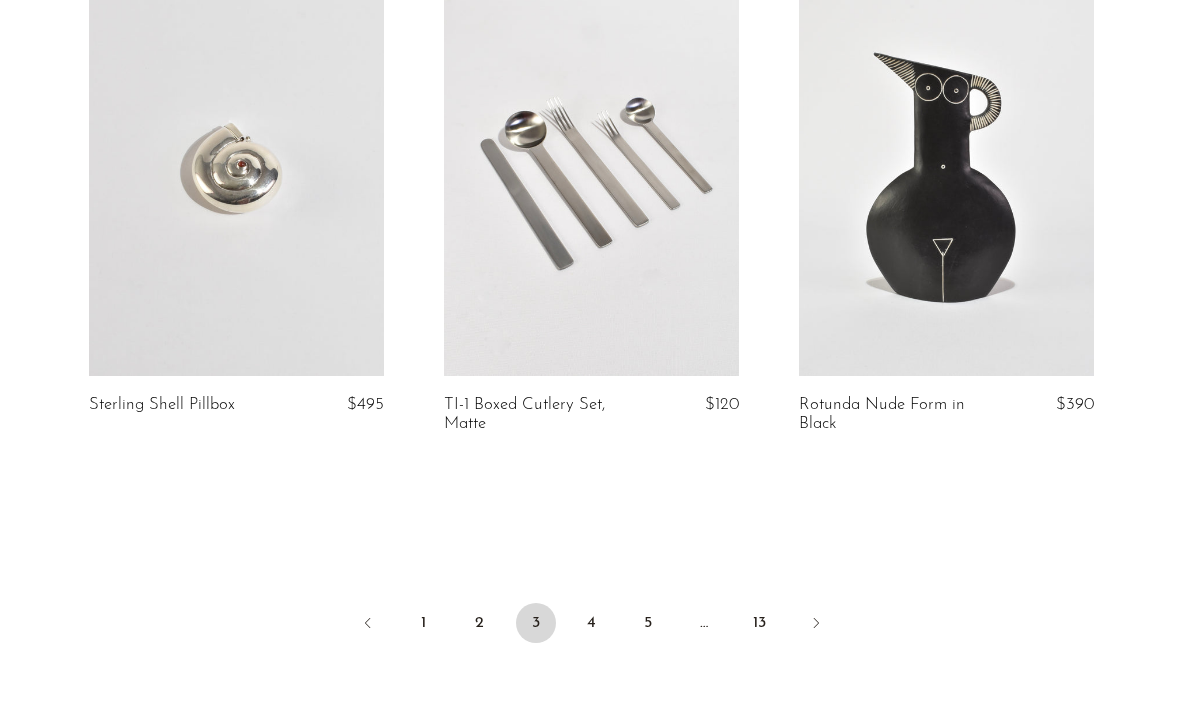 scroll, scrollTop: 5843, scrollLeft: 0, axis: vertical 